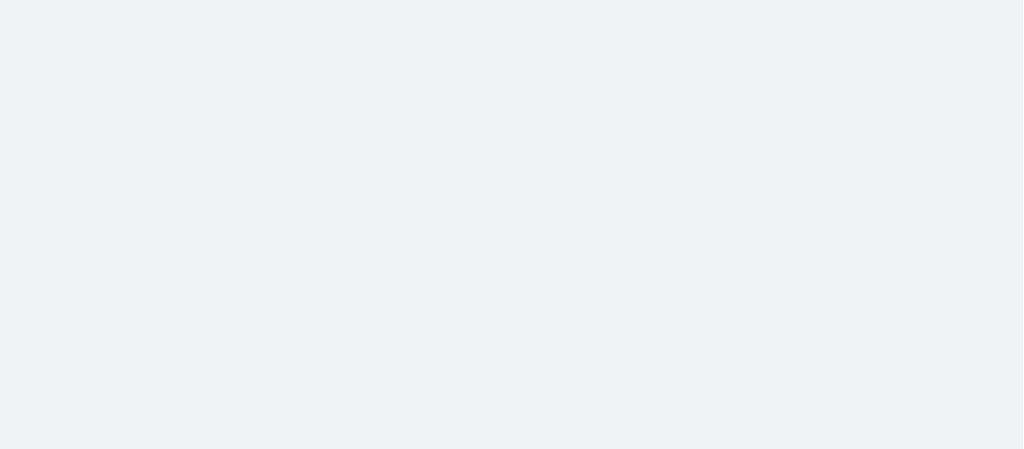 scroll, scrollTop: 0, scrollLeft: 0, axis: both 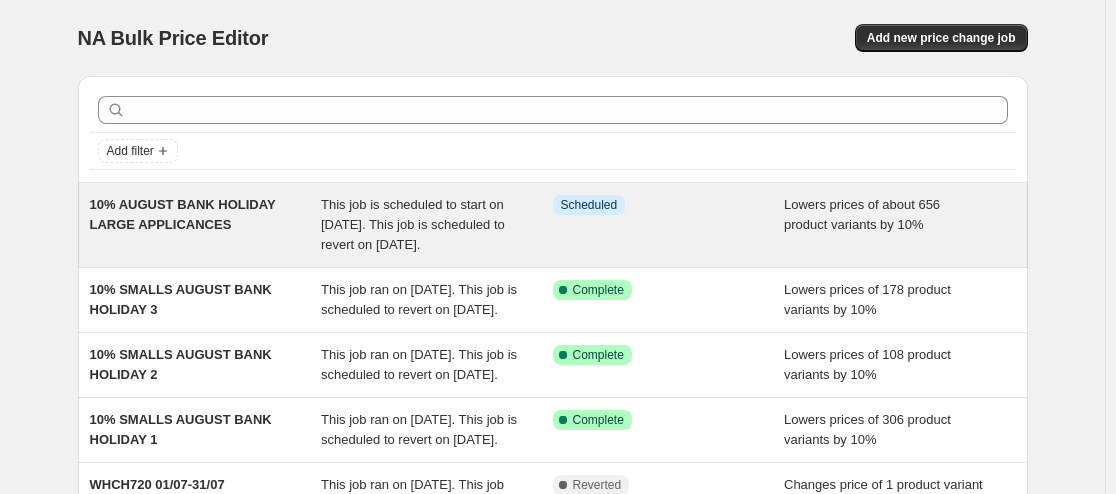 click on "This job is scheduled to start on [DATE]. This job is scheduled to revert on [DATE]." at bounding box center (413, 224) 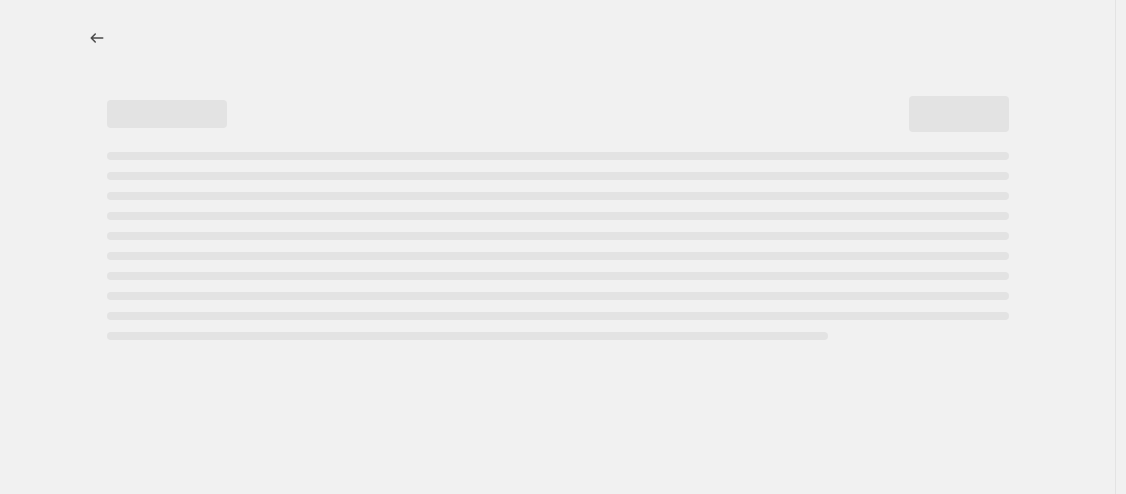 select on "percentage" 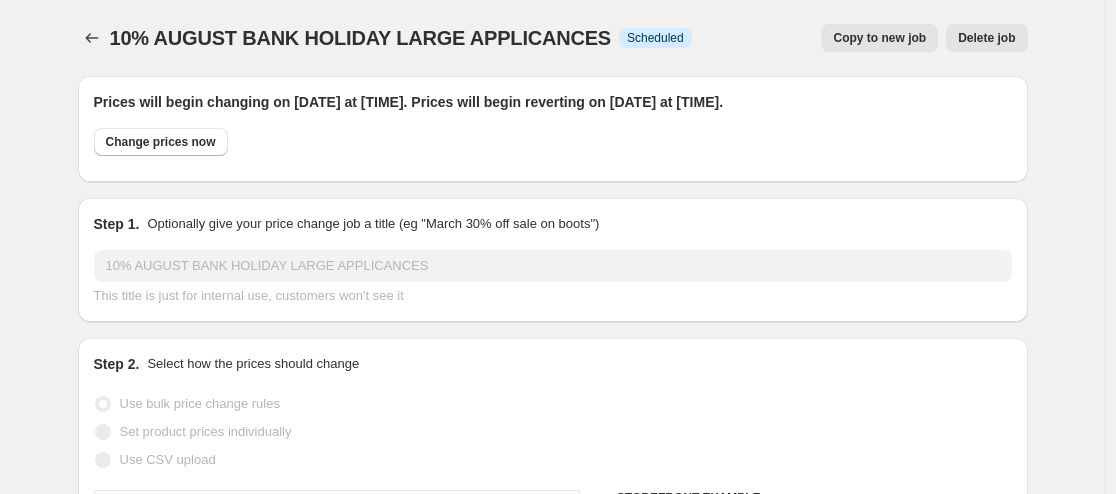 select on "collection" 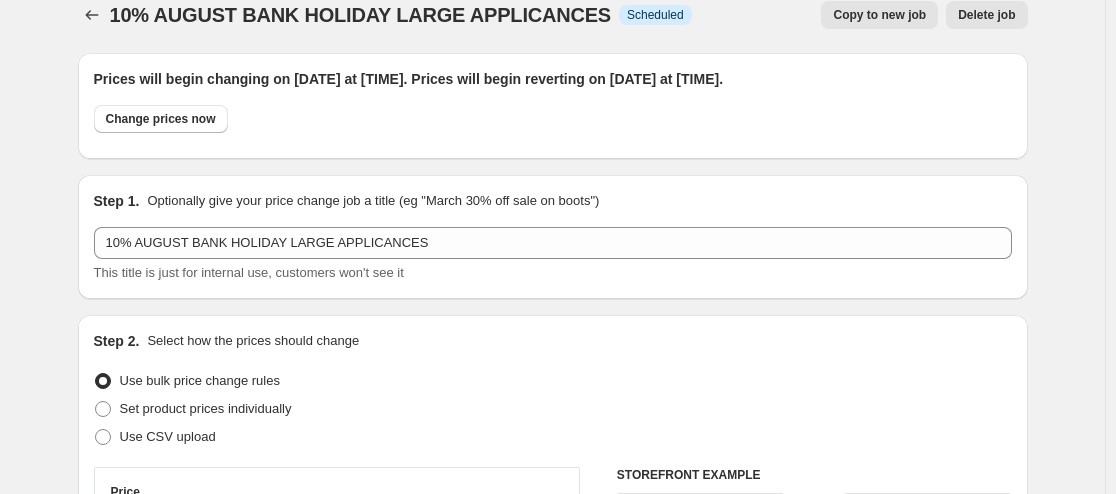 scroll, scrollTop: 0, scrollLeft: 0, axis: both 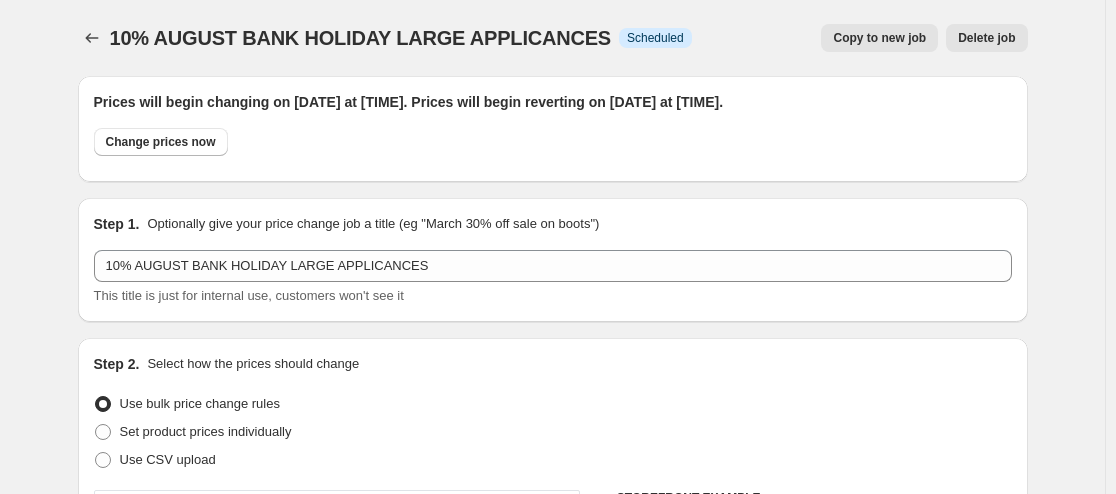 click on "Delete job" at bounding box center [986, 38] 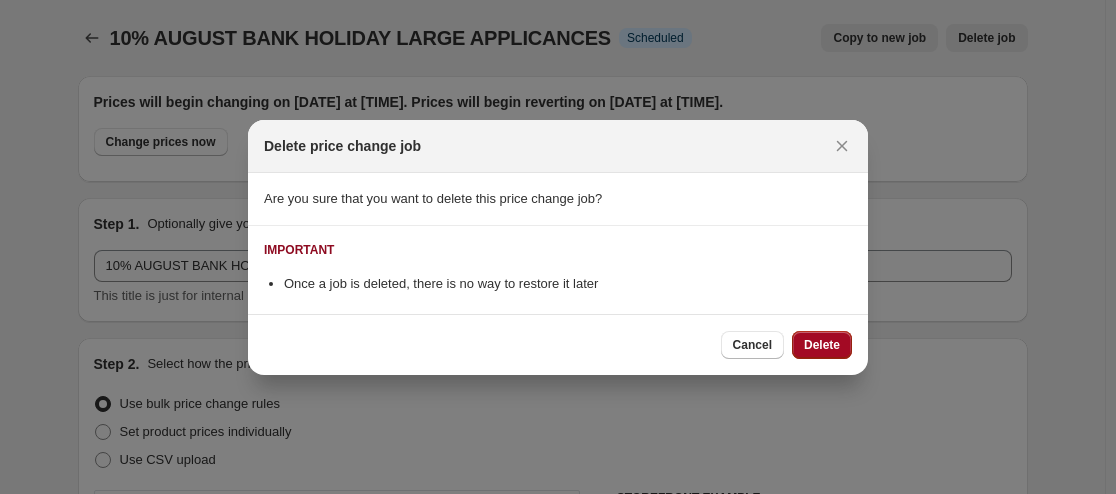 click on "Delete" at bounding box center [822, 345] 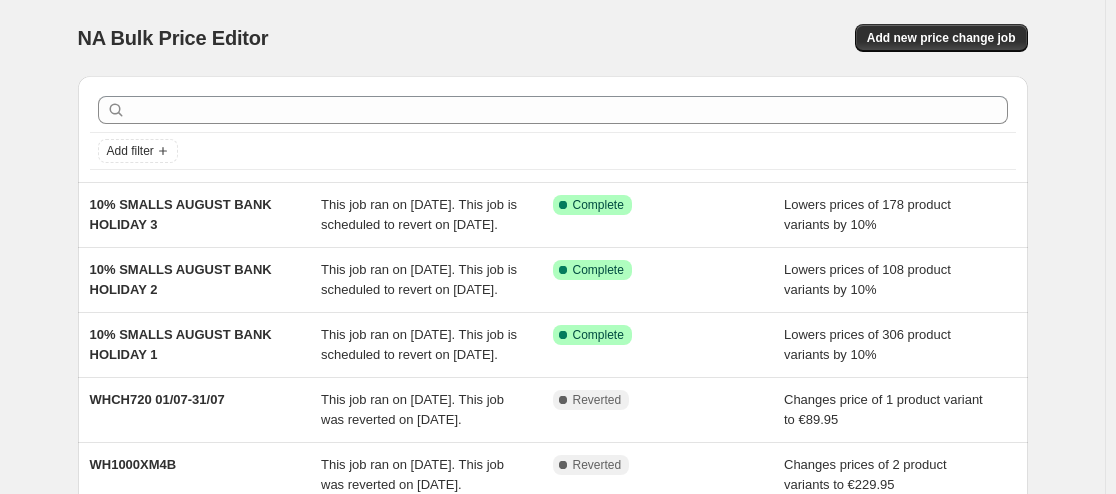 click at bounding box center (553, 110) 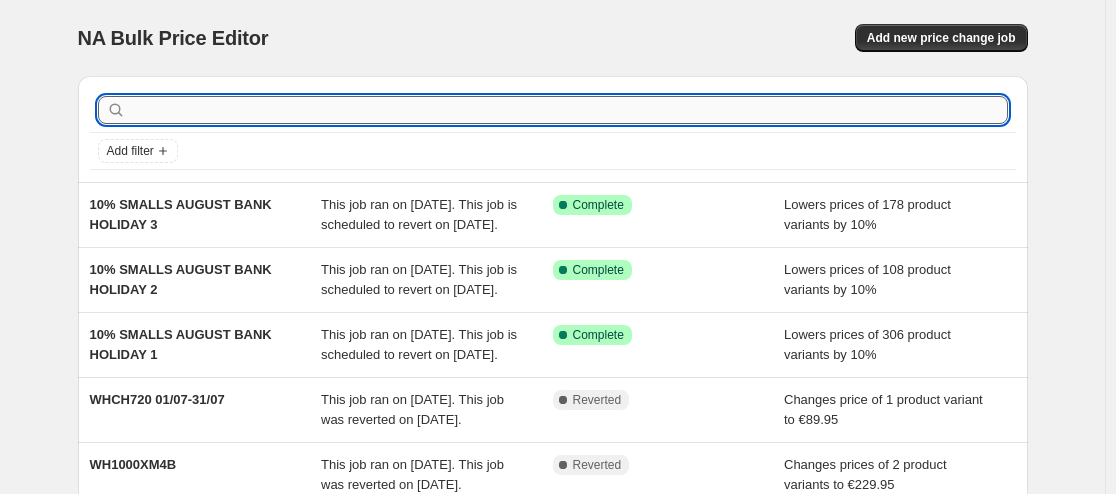 click at bounding box center (569, 110) 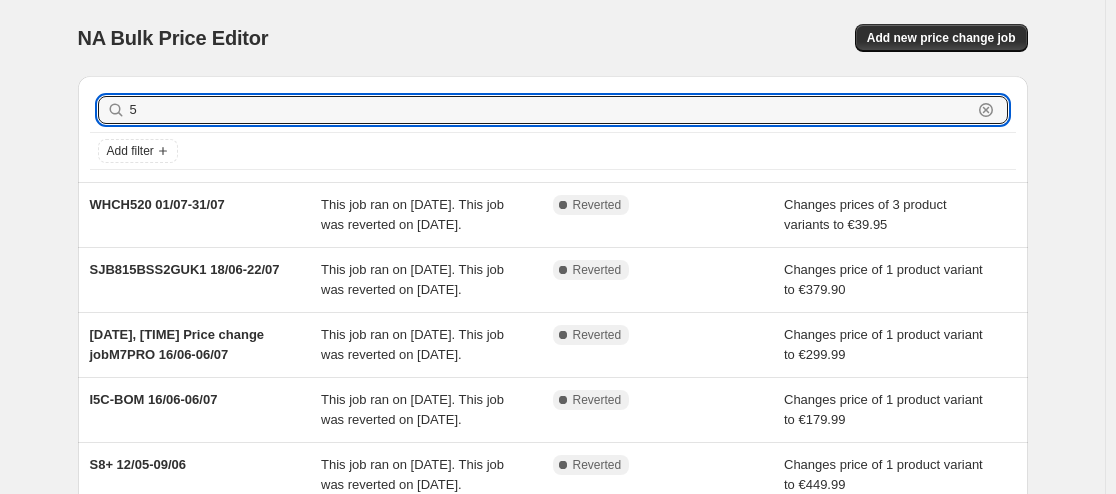 click on "5" at bounding box center (551, 110) 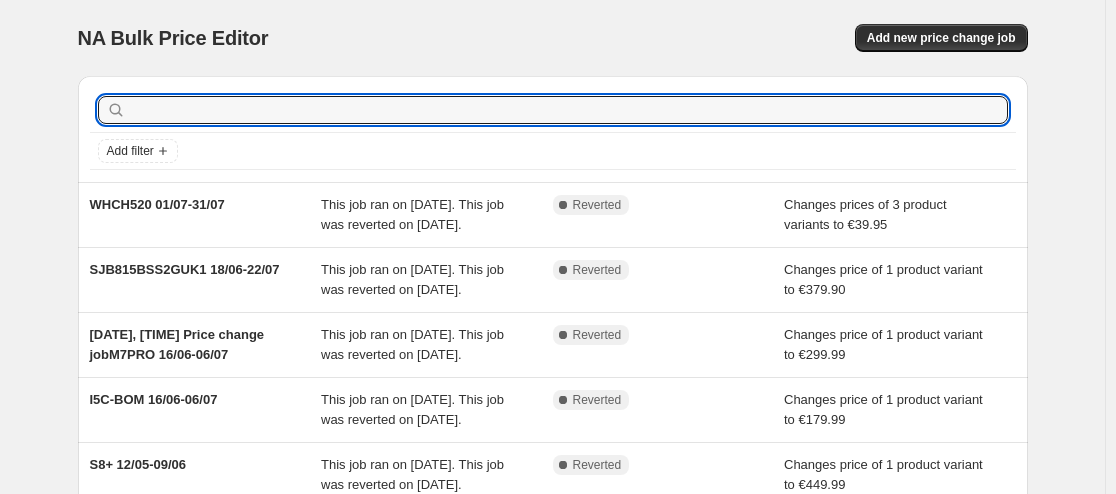 type on "€" 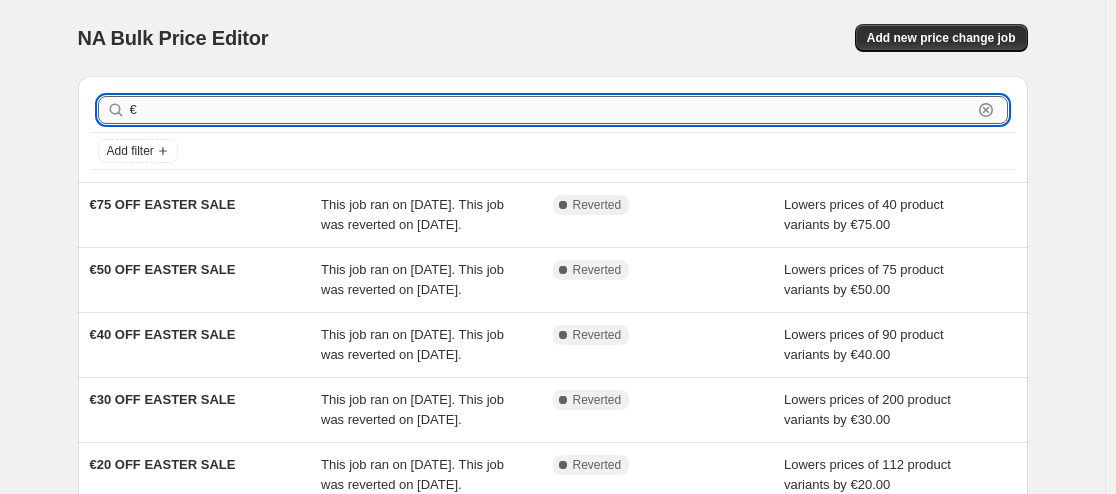 click on "€" at bounding box center [551, 110] 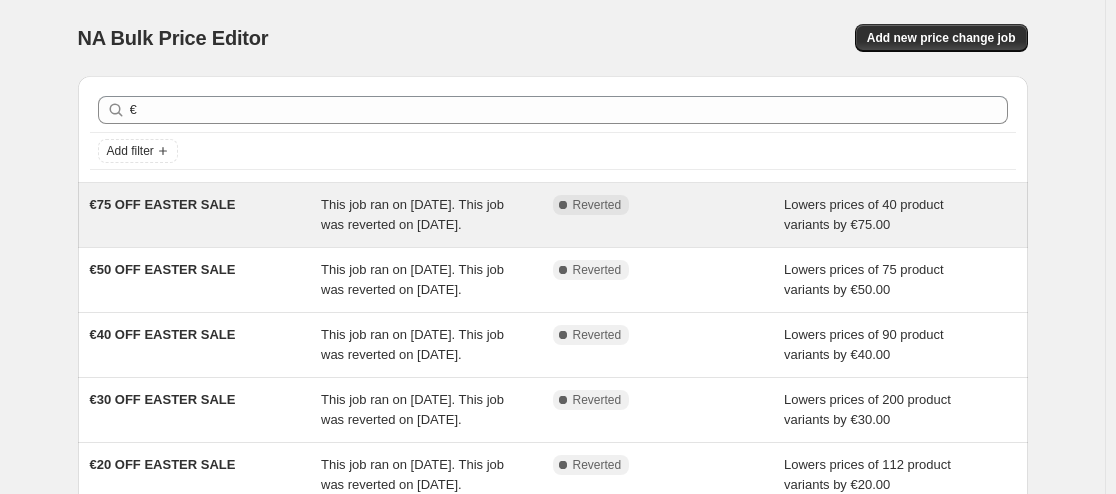 click on "This job ran on [DATE]. This job was reverted on [DATE]." at bounding box center [412, 214] 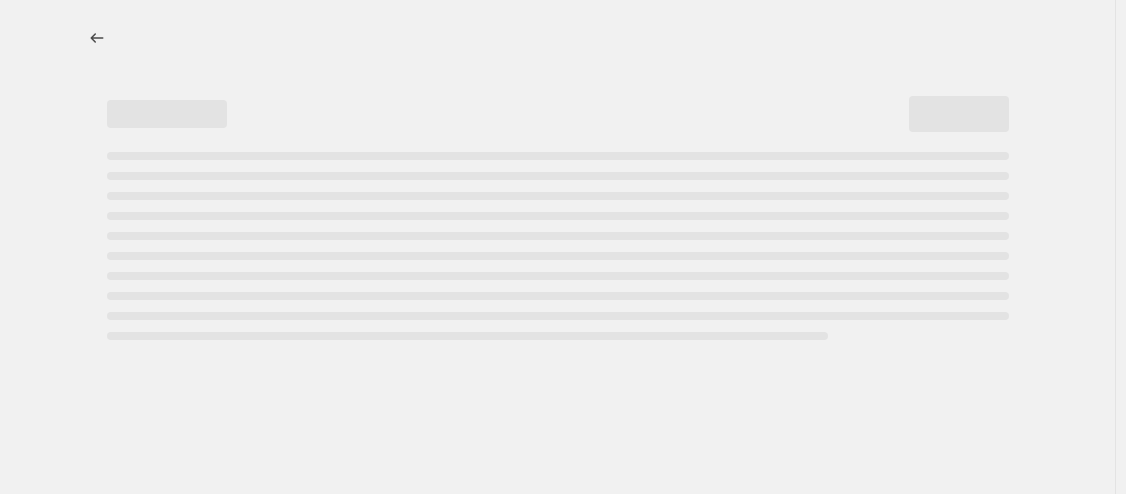 select on "by" 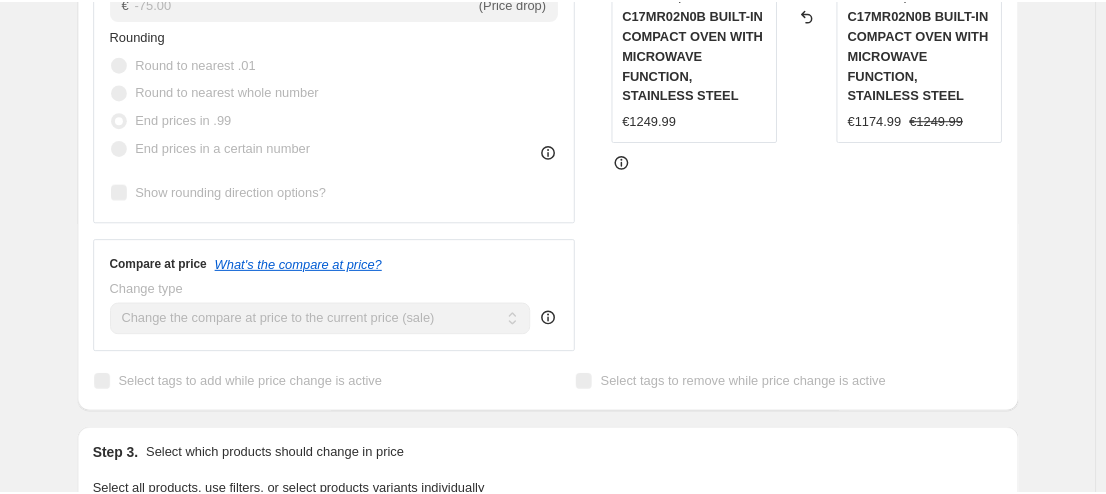 scroll, scrollTop: 0, scrollLeft: 0, axis: both 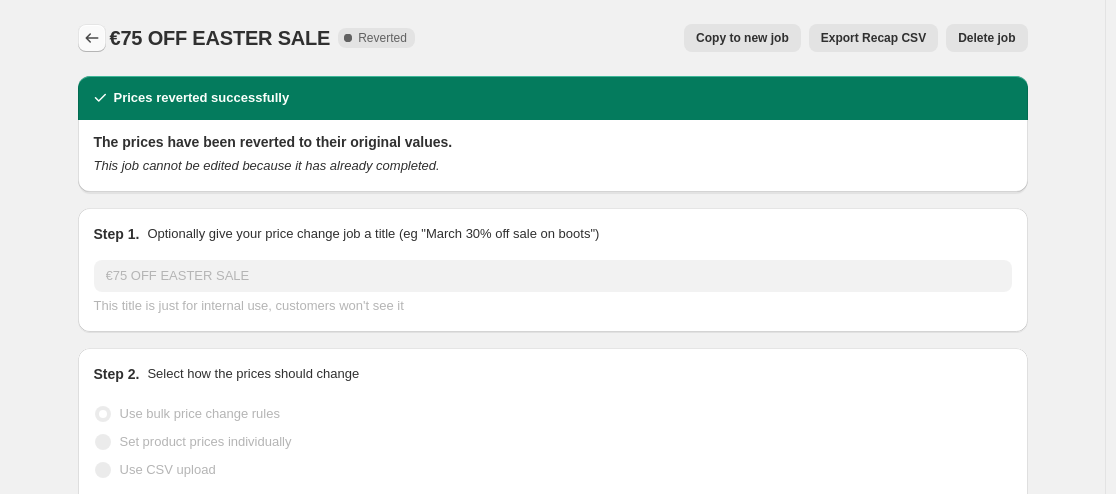 click at bounding box center (92, 38) 